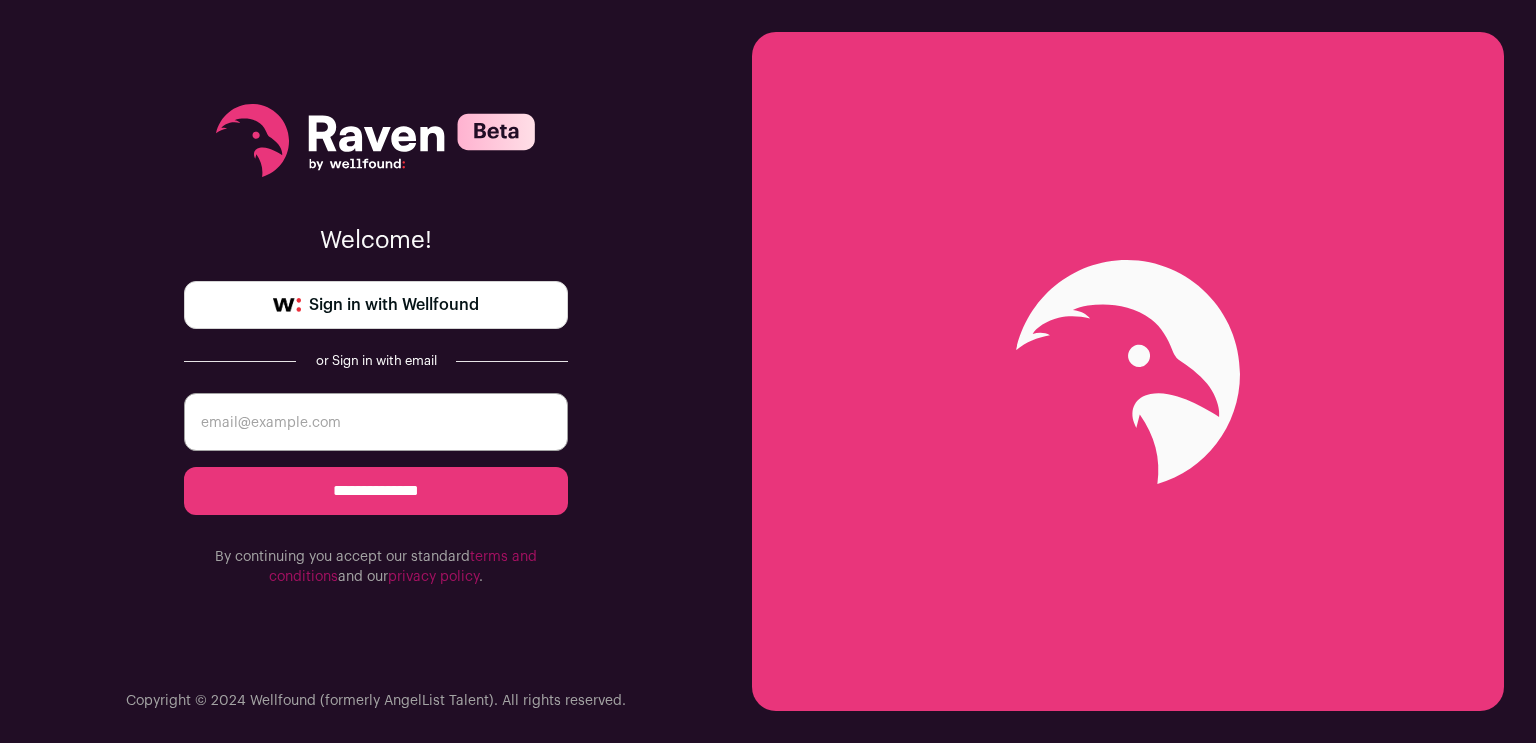 scroll, scrollTop: 0, scrollLeft: 0, axis: both 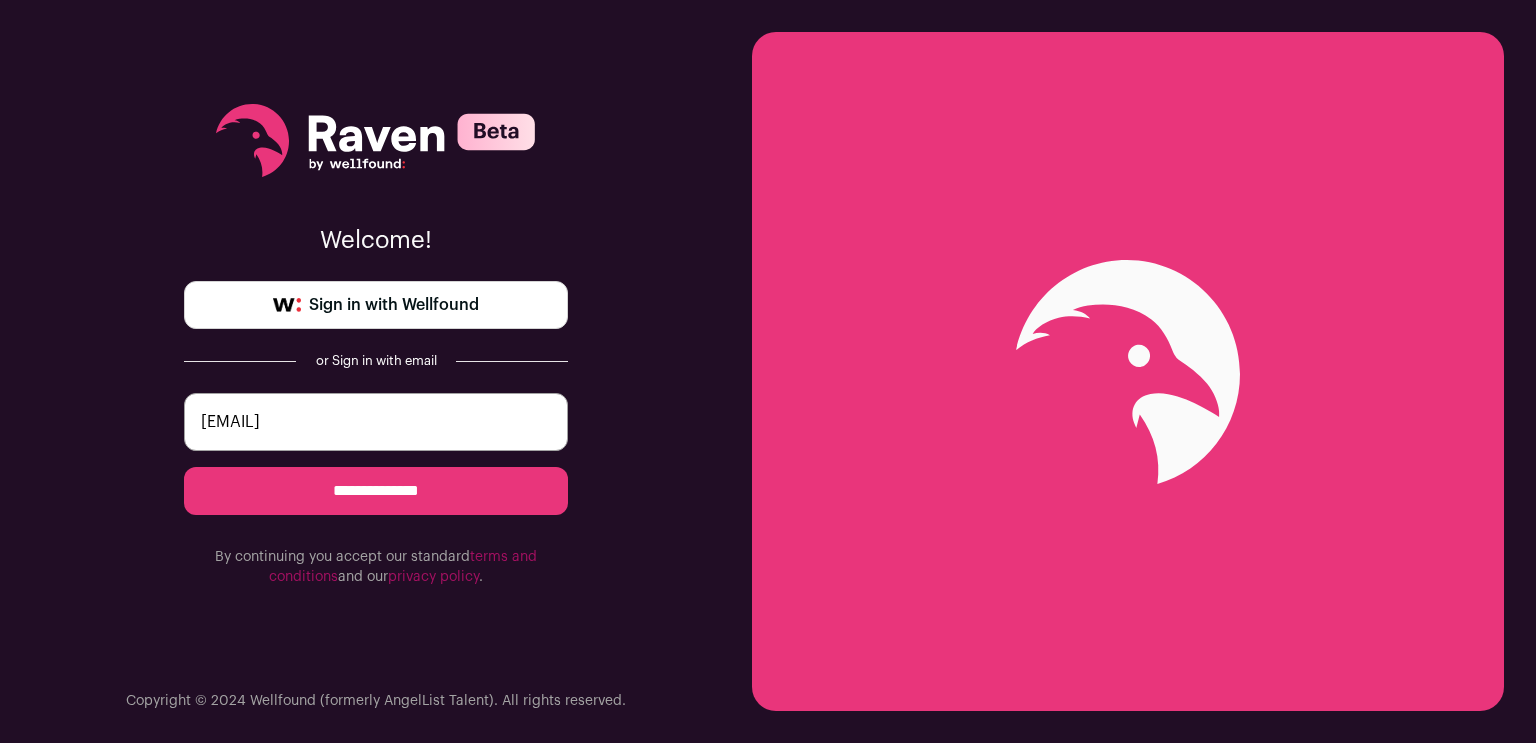 type on "zzasada10@gmail.com" 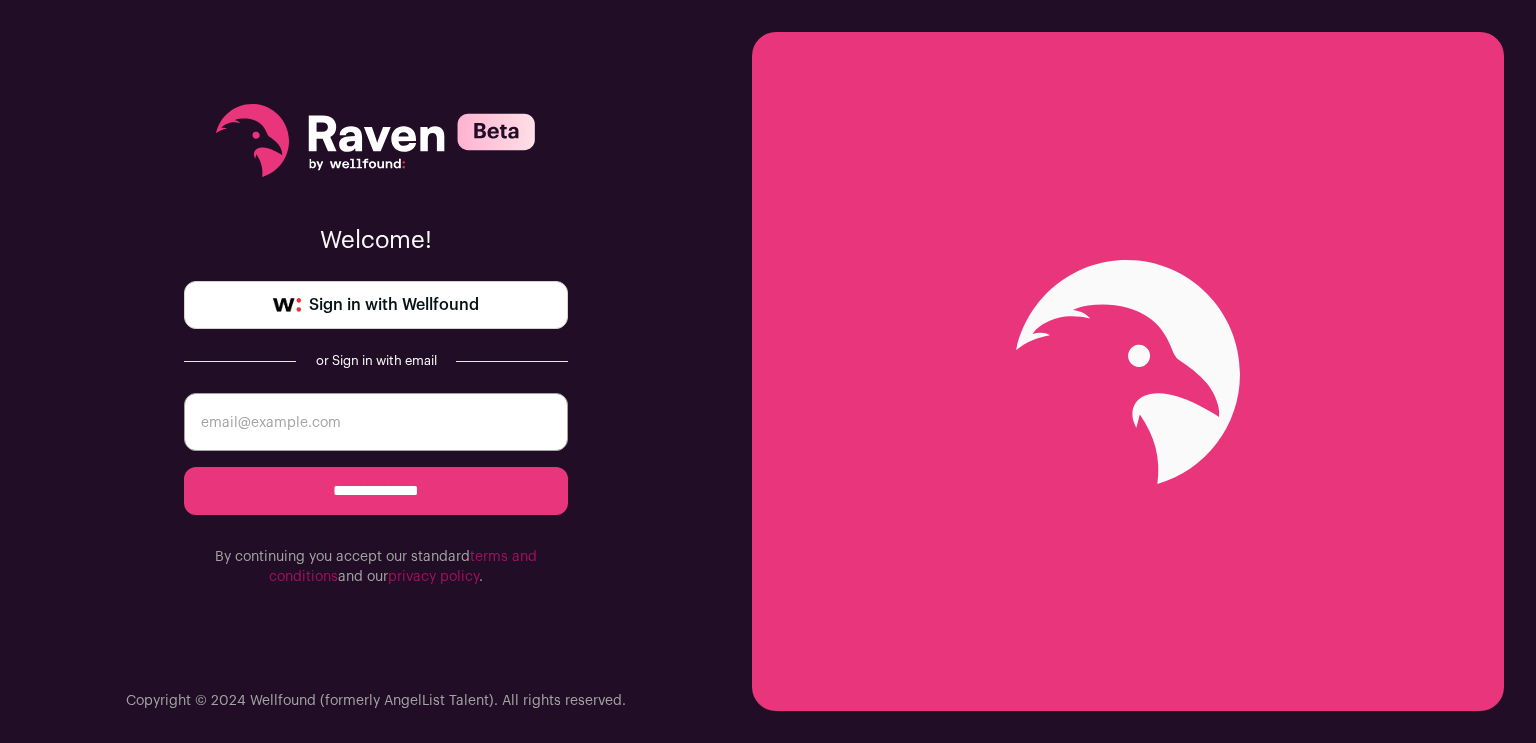 scroll, scrollTop: 0, scrollLeft: 0, axis: both 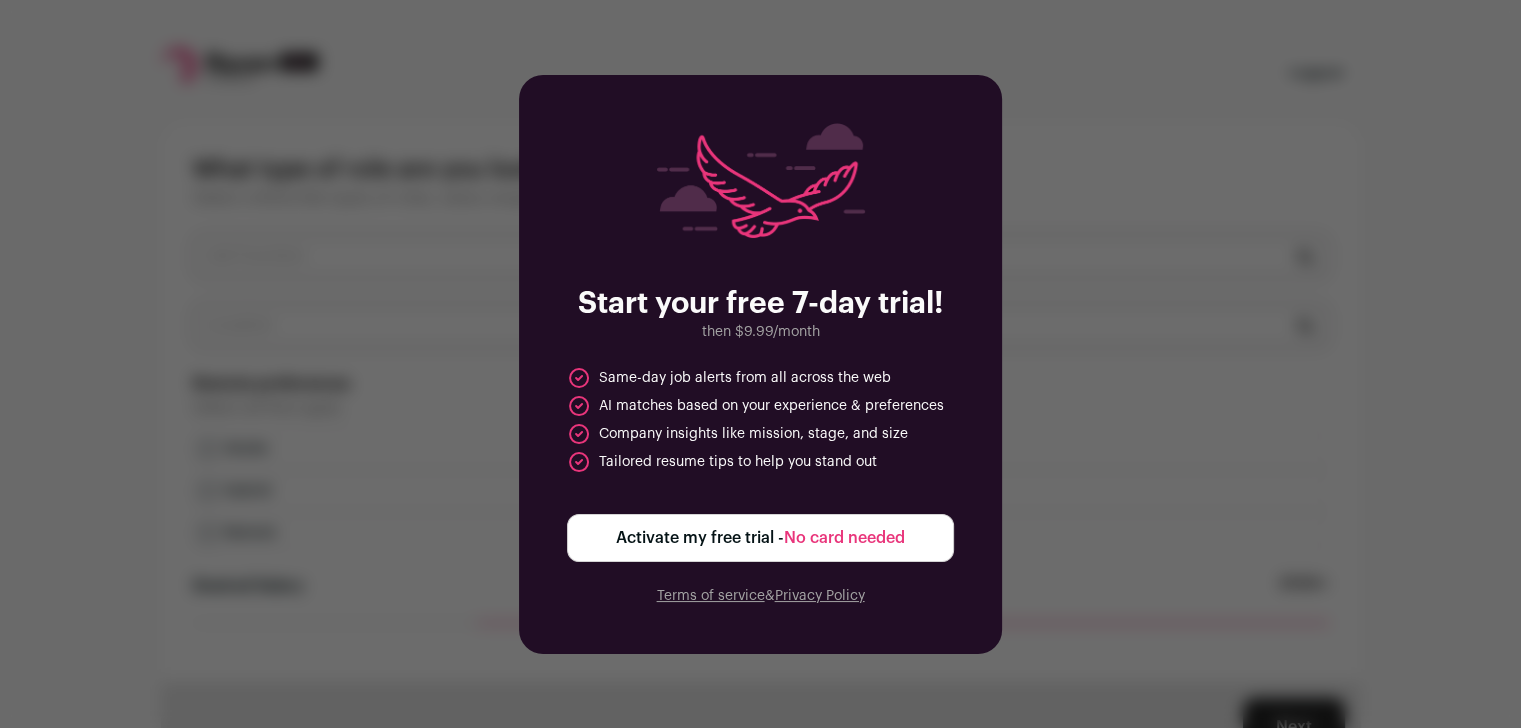click on "Activate my free trial -
No card needed" at bounding box center [760, 538] 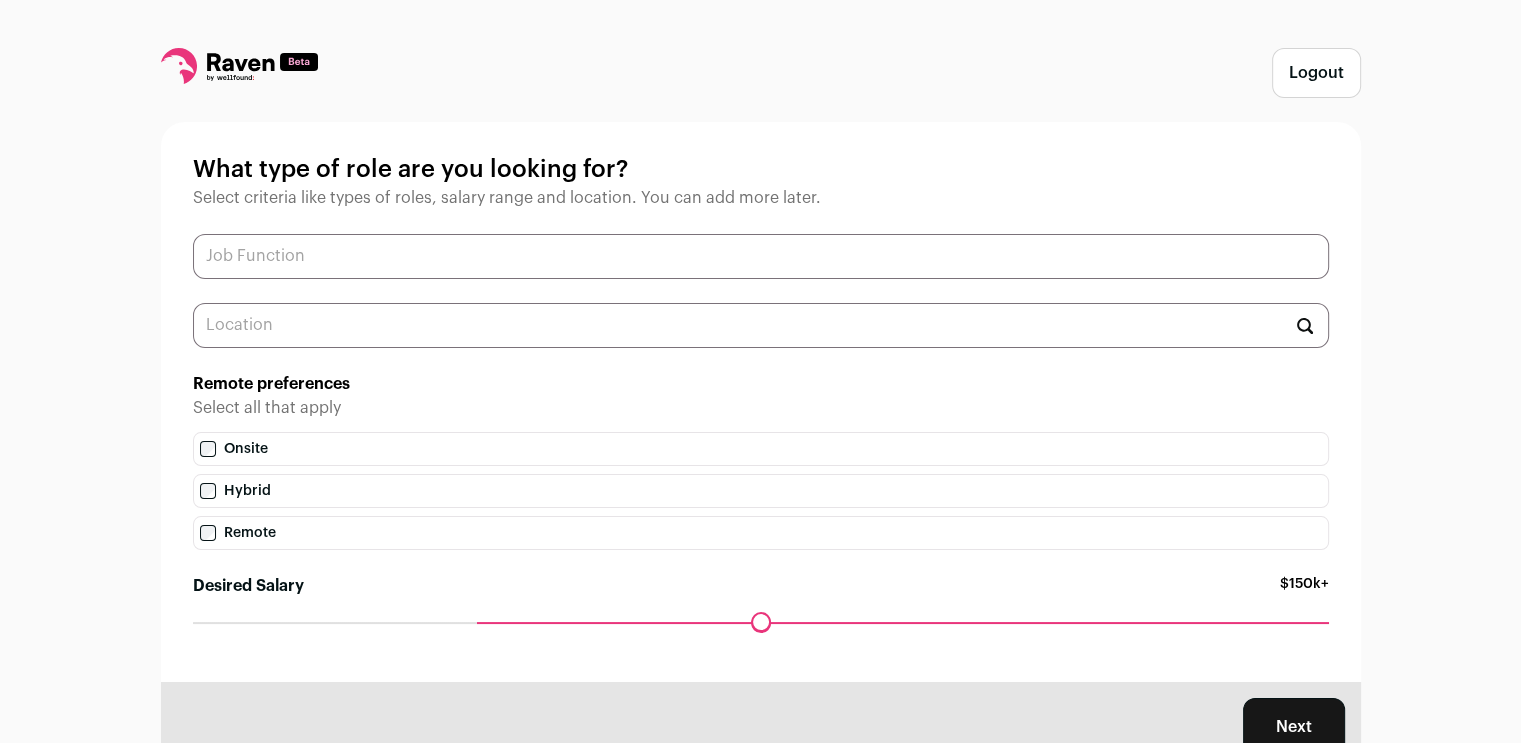click at bounding box center (761, 256) 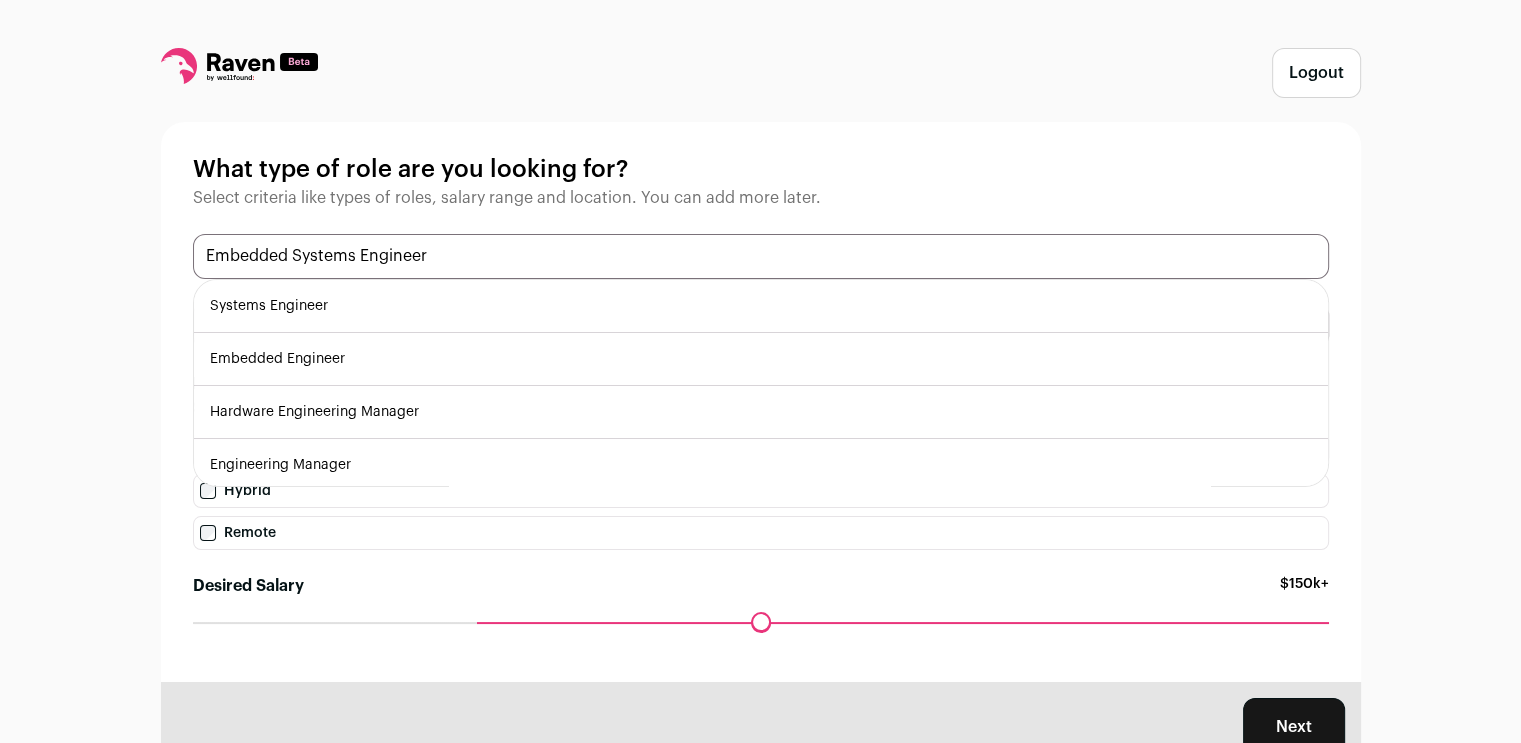 type on "Embedded Systems Engineer" 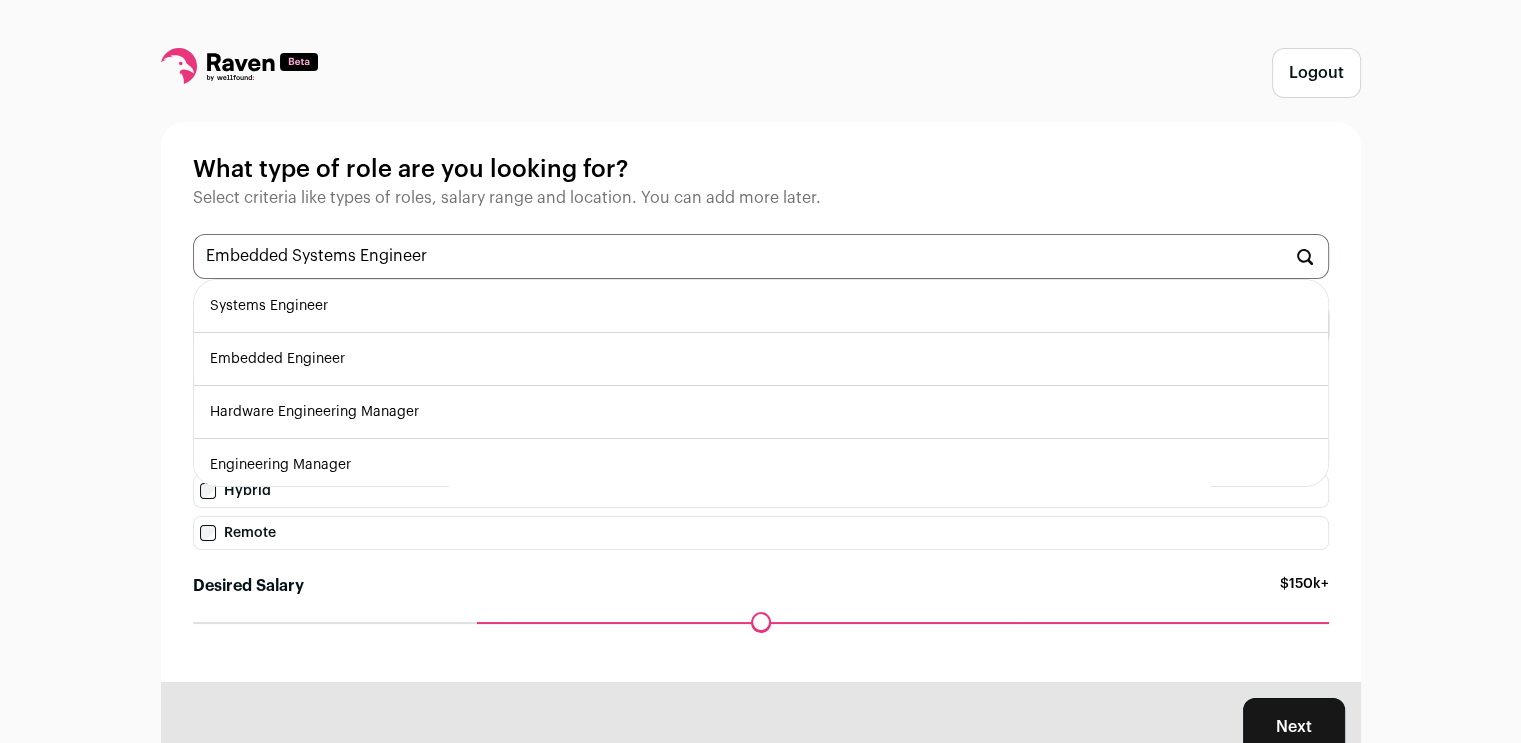 click on "Embedded Engineer" at bounding box center (761, 359) 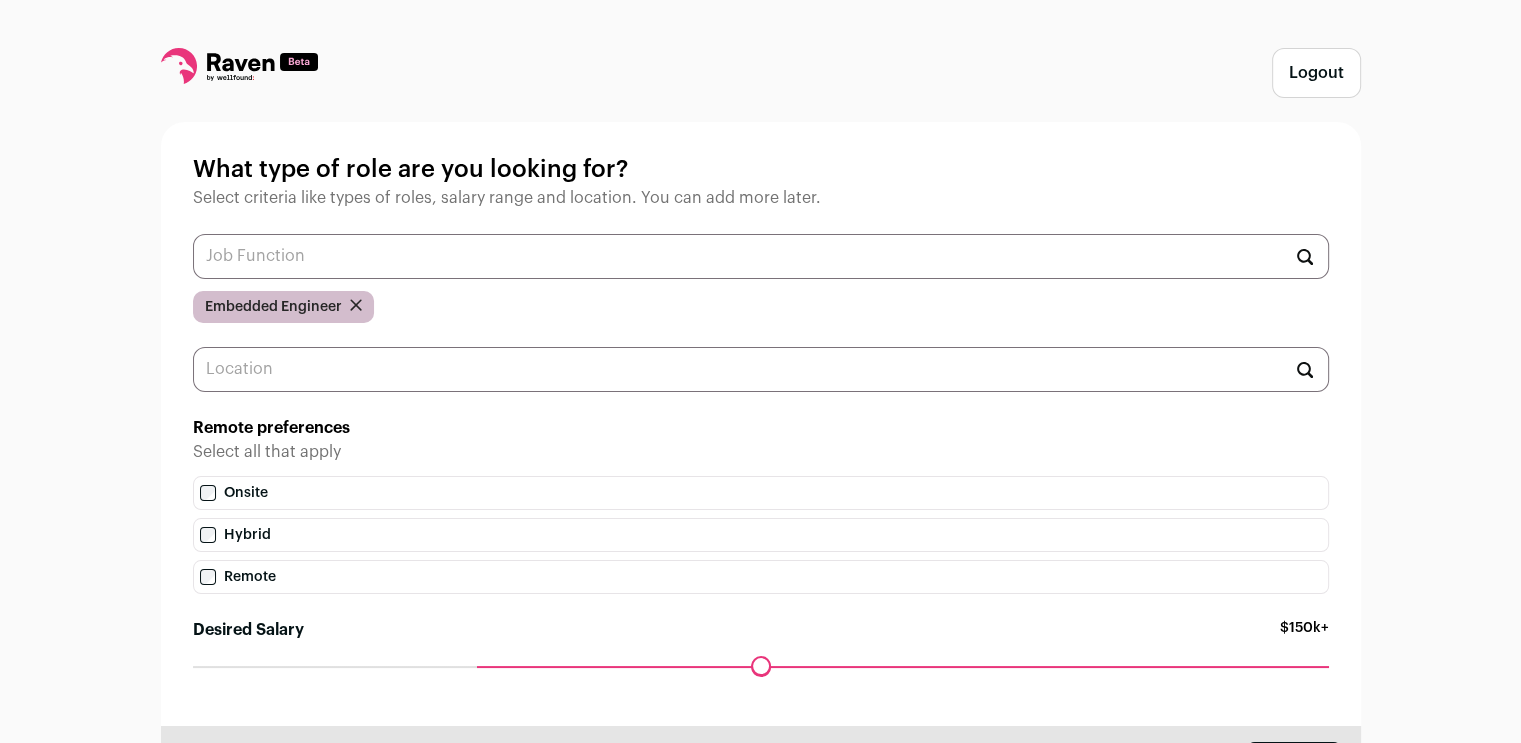 click on "Embedded Engineer" at bounding box center (761, 307) 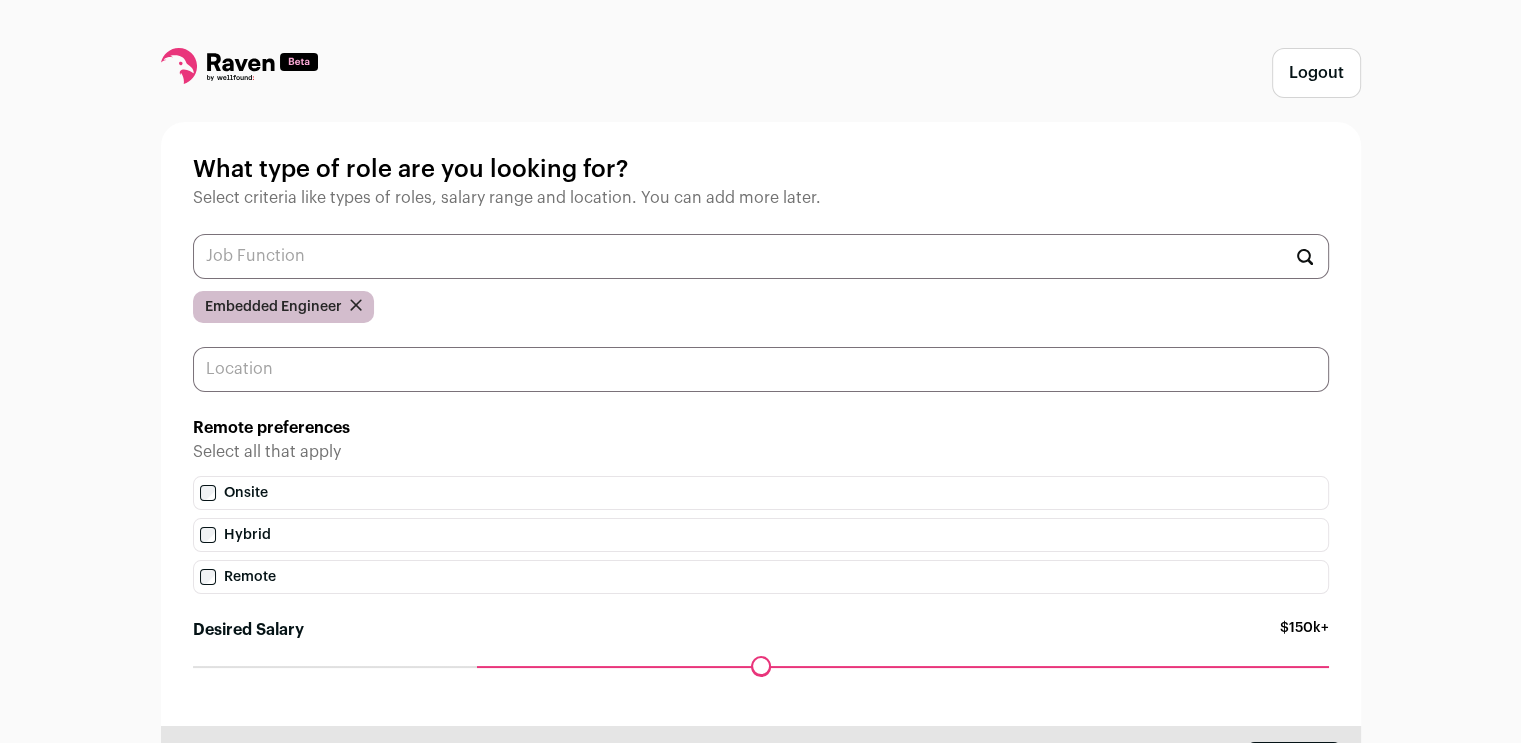 click at bounding box center (761, 369) 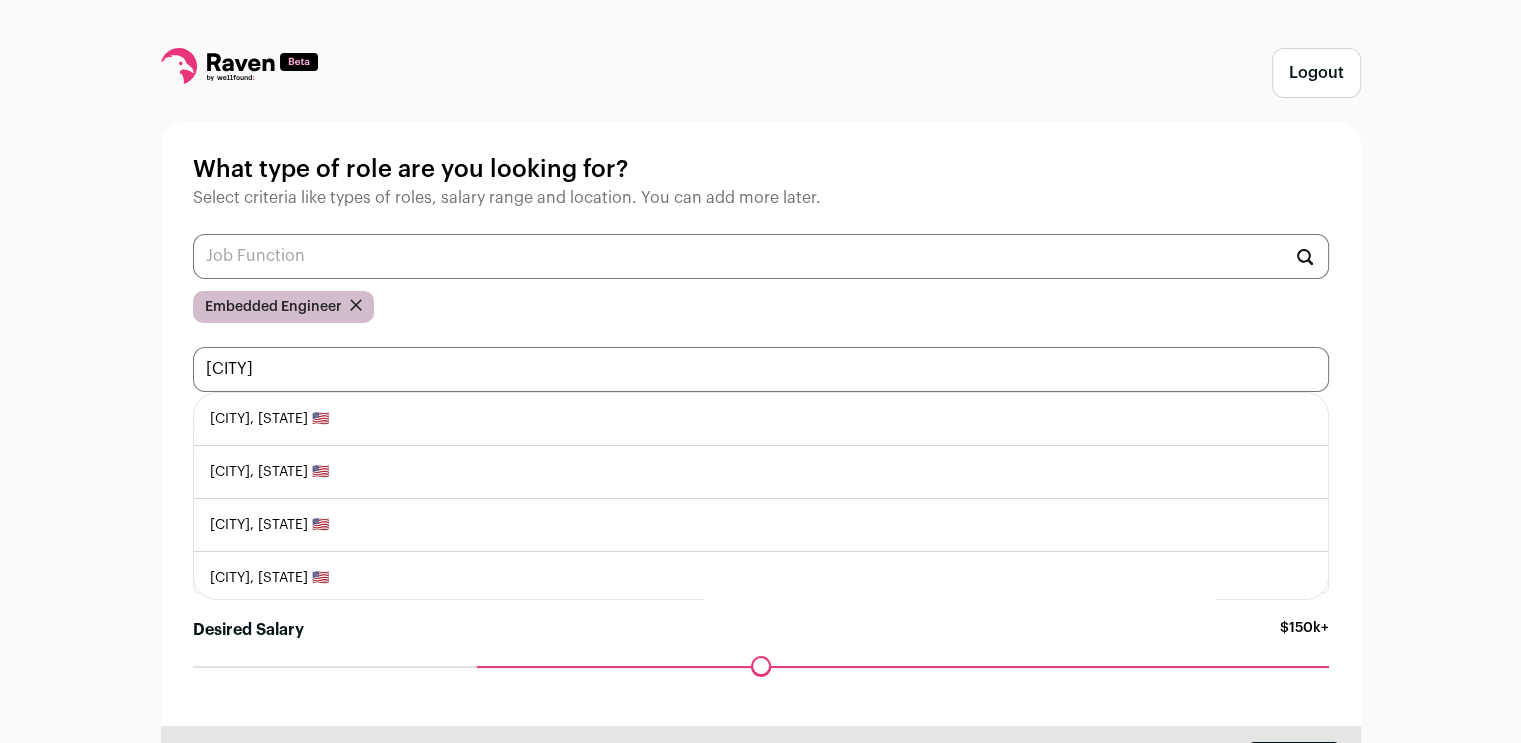 type on "Greeley" 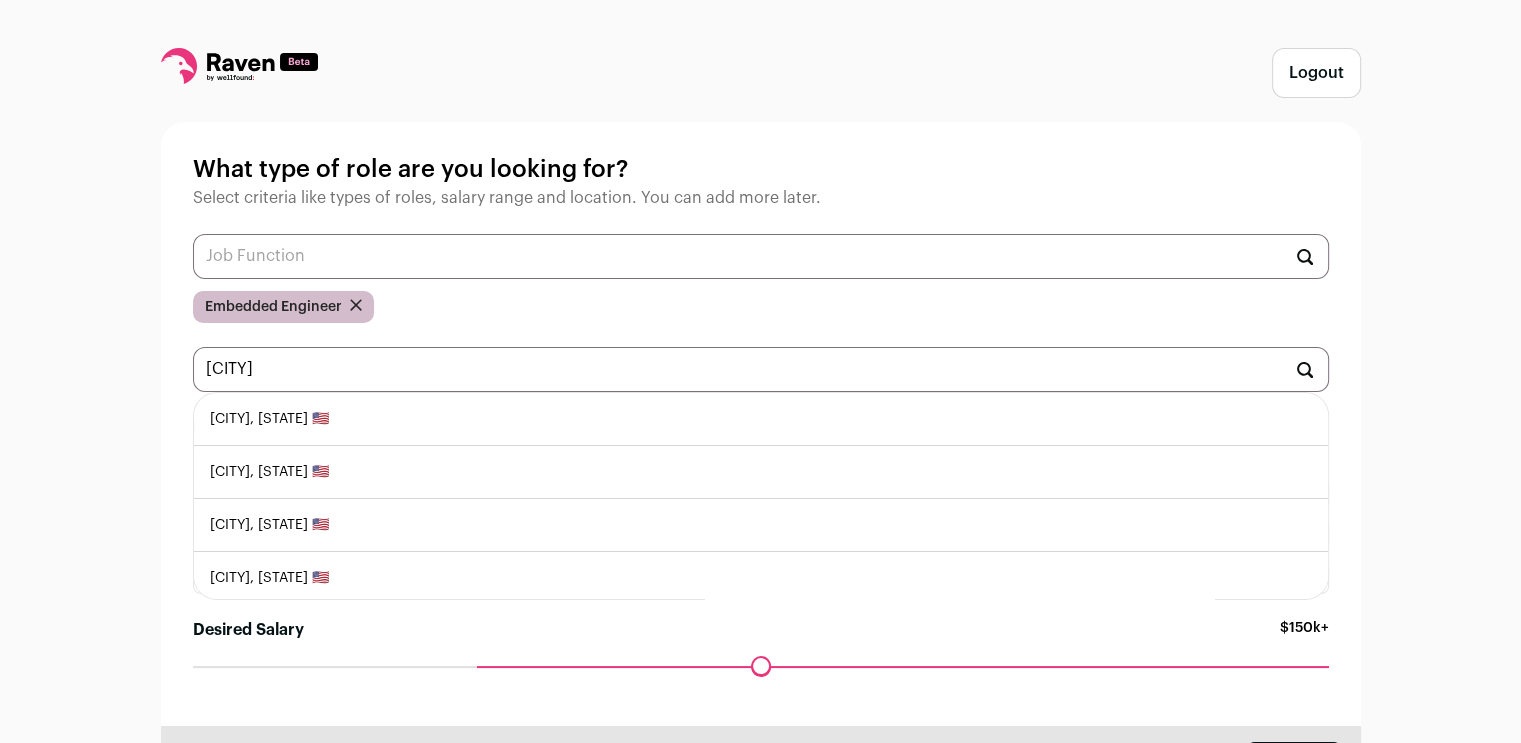 click on "Greeley, Colorado 🇺🇸" at bounding box center (761, 419) 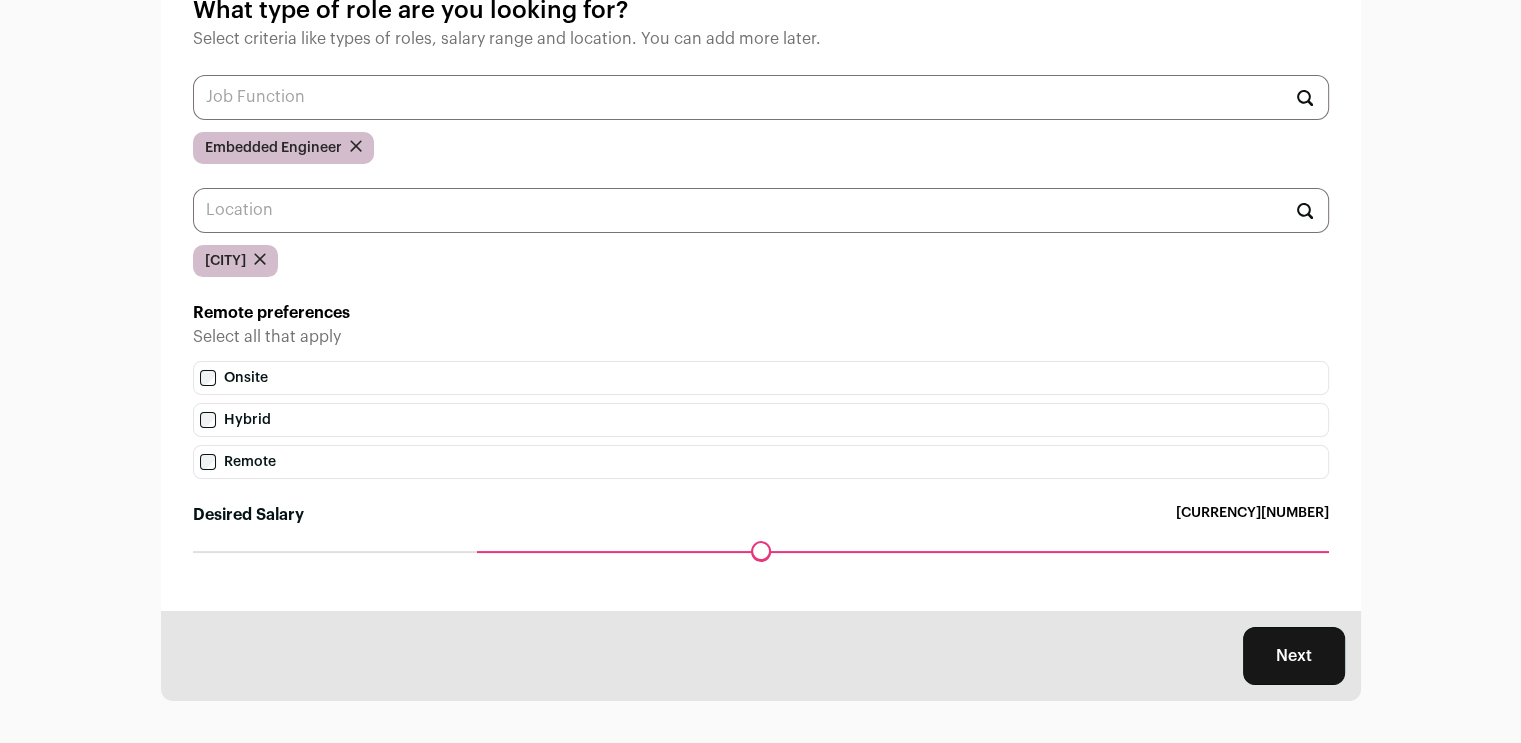 scroll, scrollTop: 167, scrollLeft: 0, axis: vertical 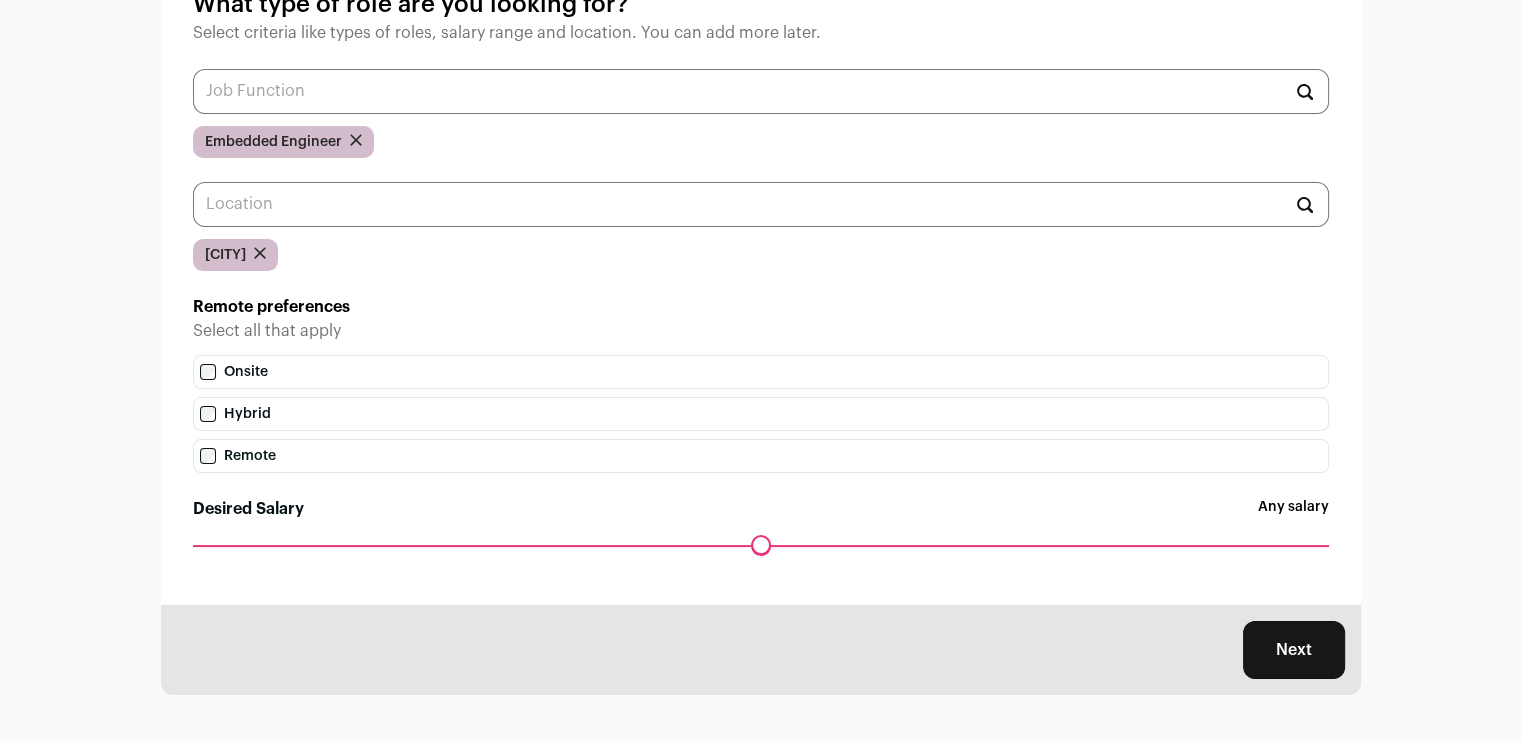 drag, startPoint x: 469, startPoint y: 545, endPoint x: 206, endPoint y: 533, distance: 263.27362 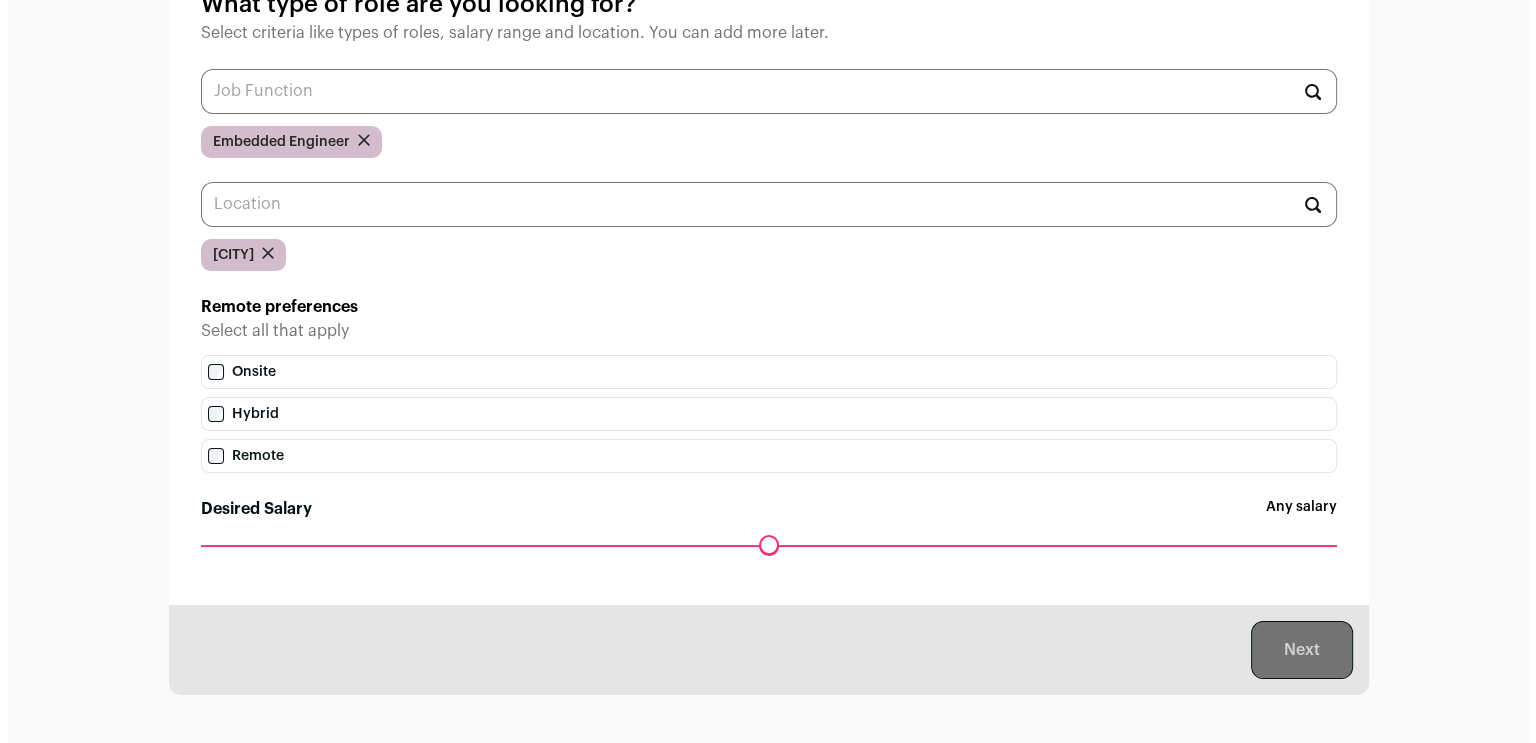 scroll, scrollTop: 0, scrollLeft: 0, axis: both 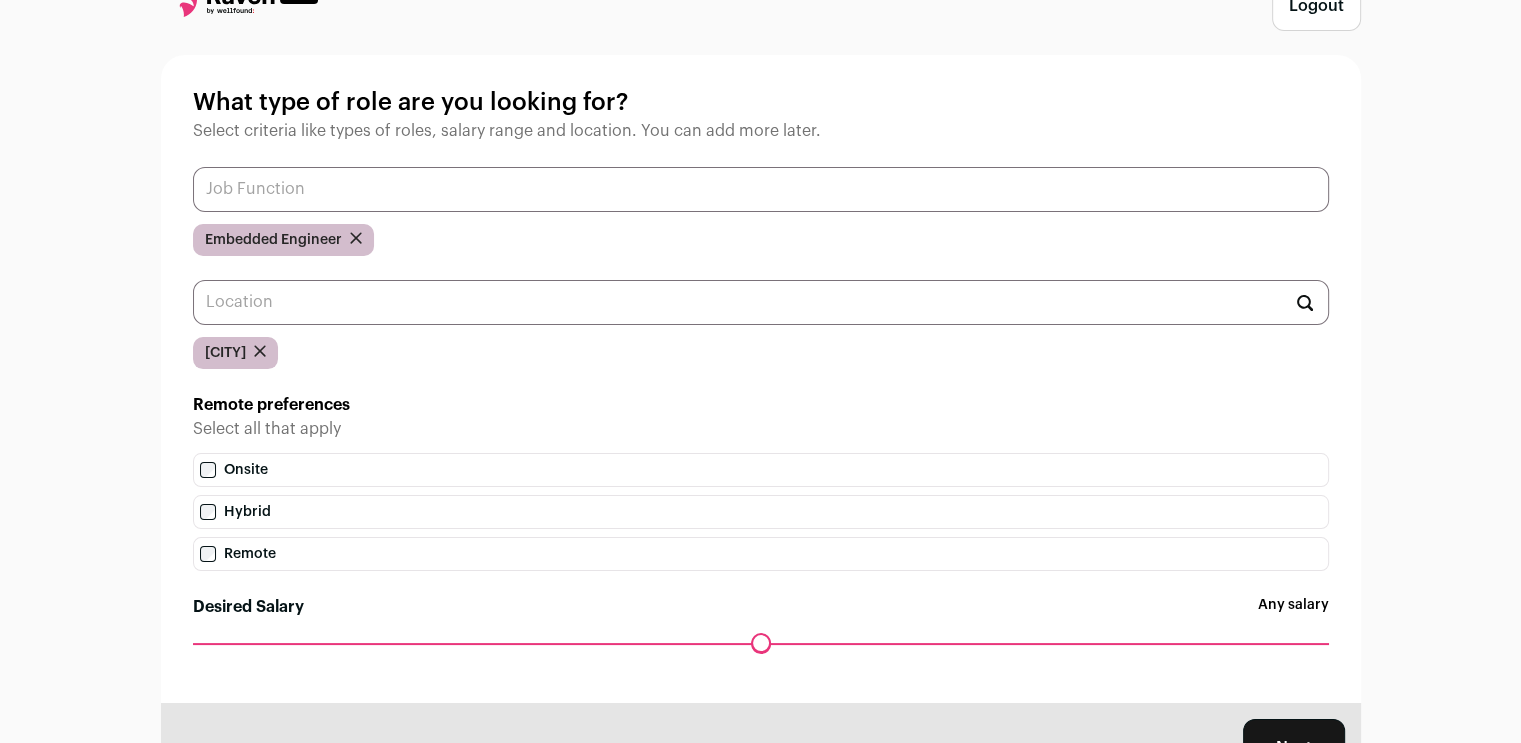 click at bounding box center [761, 189] 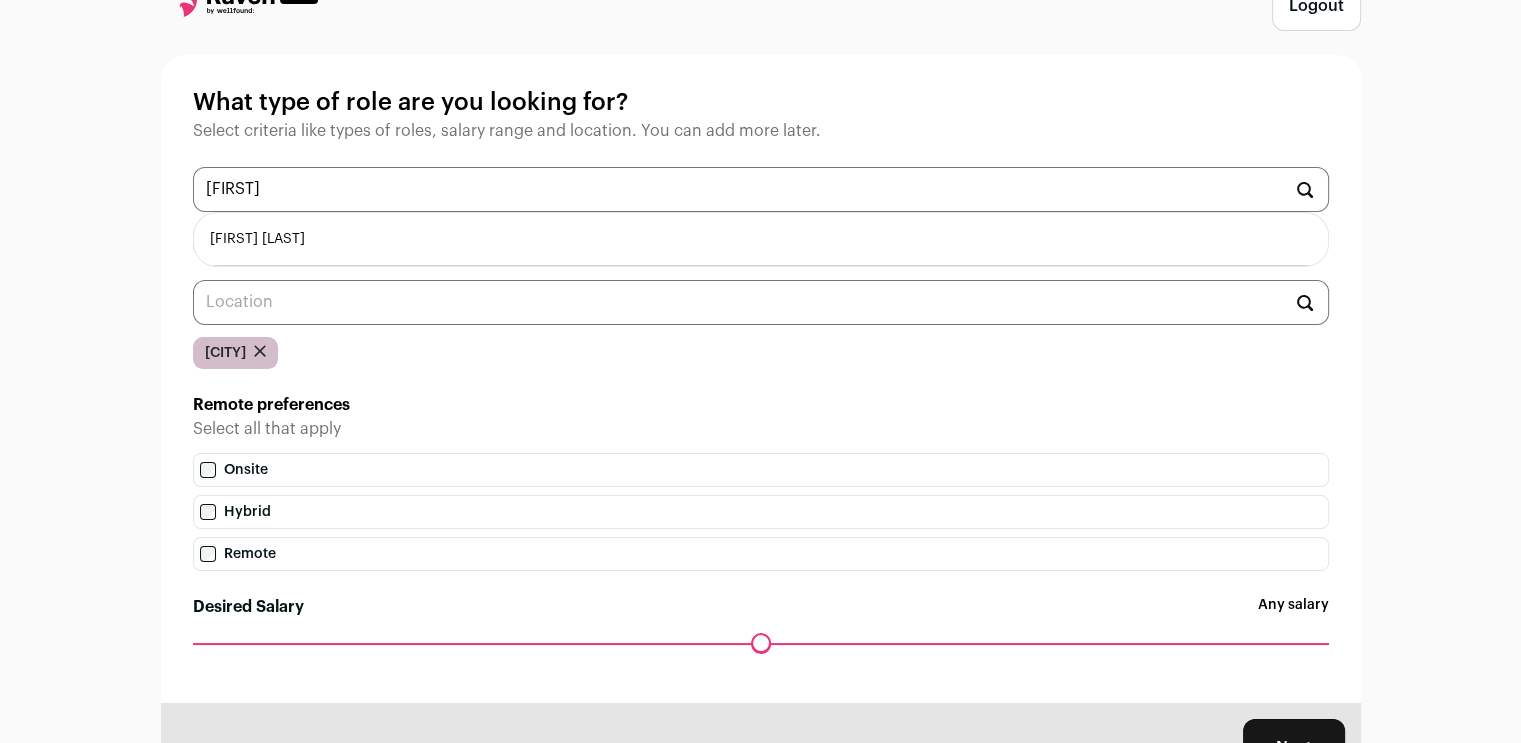 click on "Firmware Engineer" at bounding box center [761, 239] 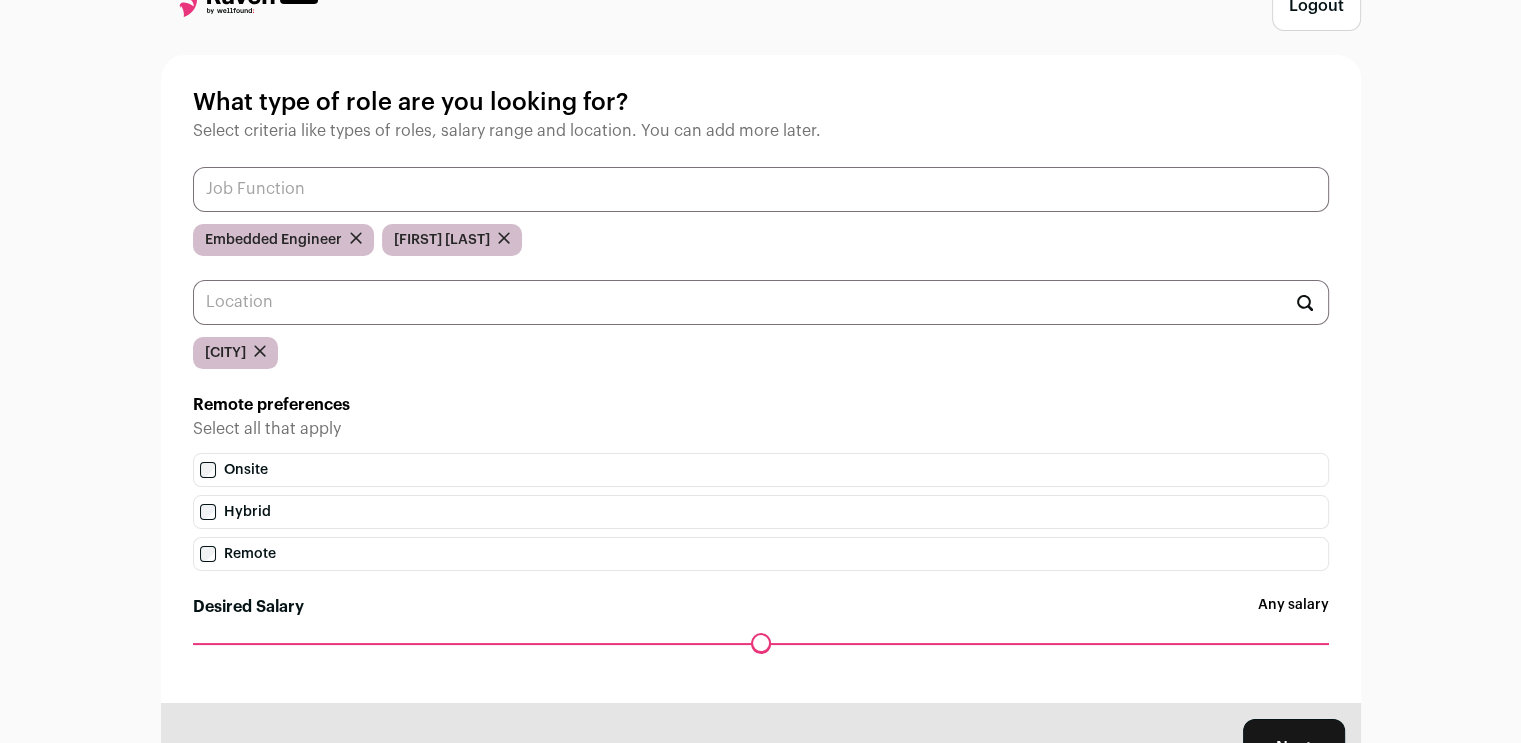 click at bounding box center (761, 189) 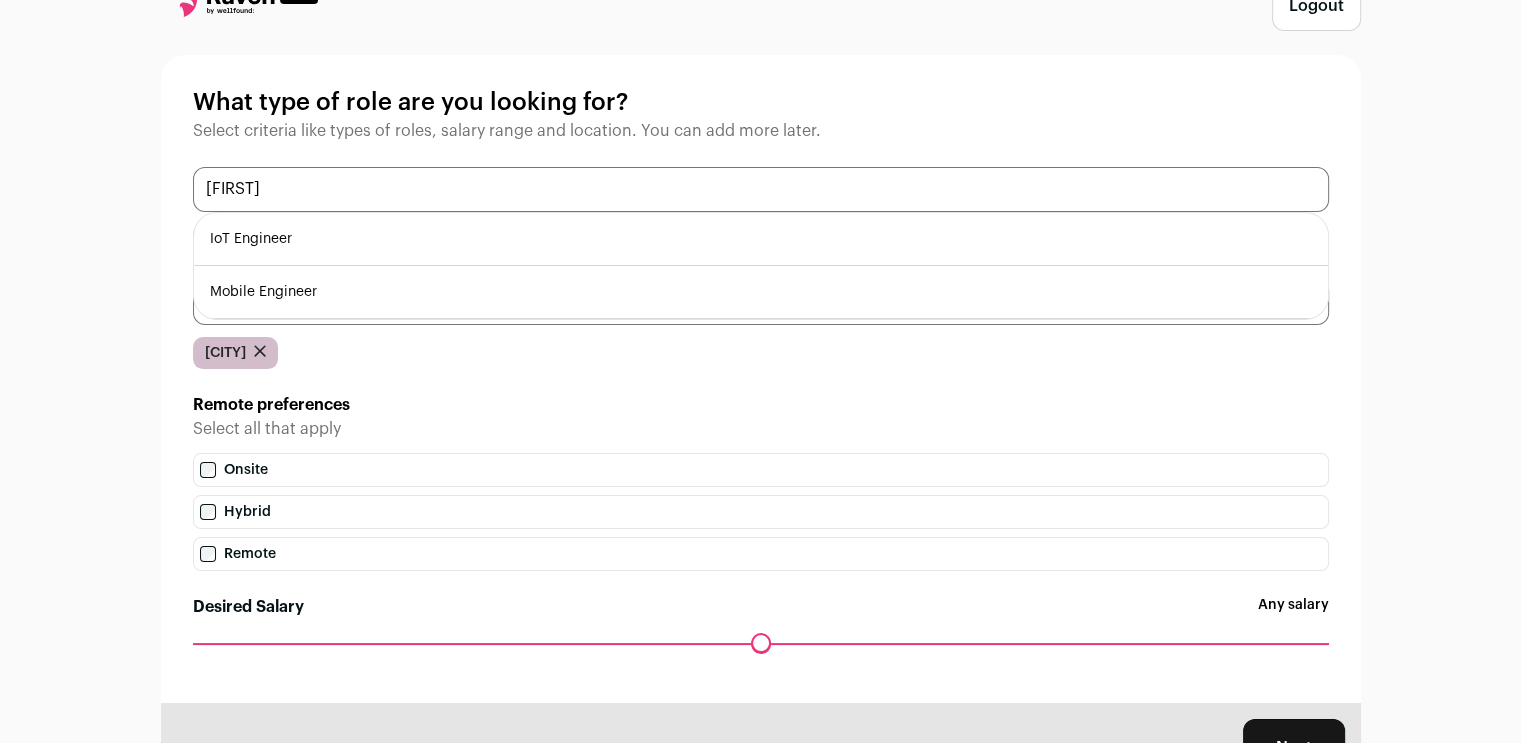 type on "Io" 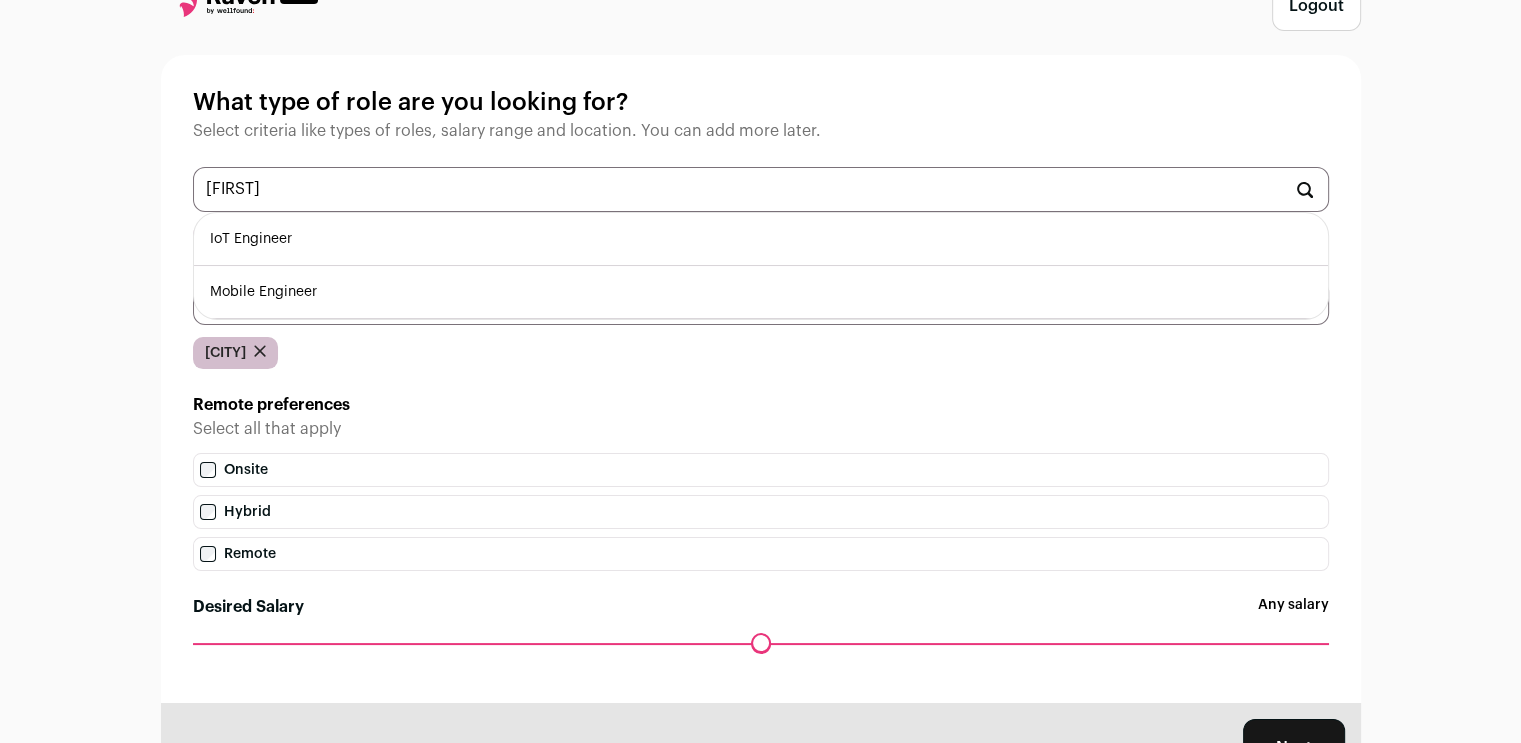 click on "IoT Engineer" at bounding box center (761, 239) 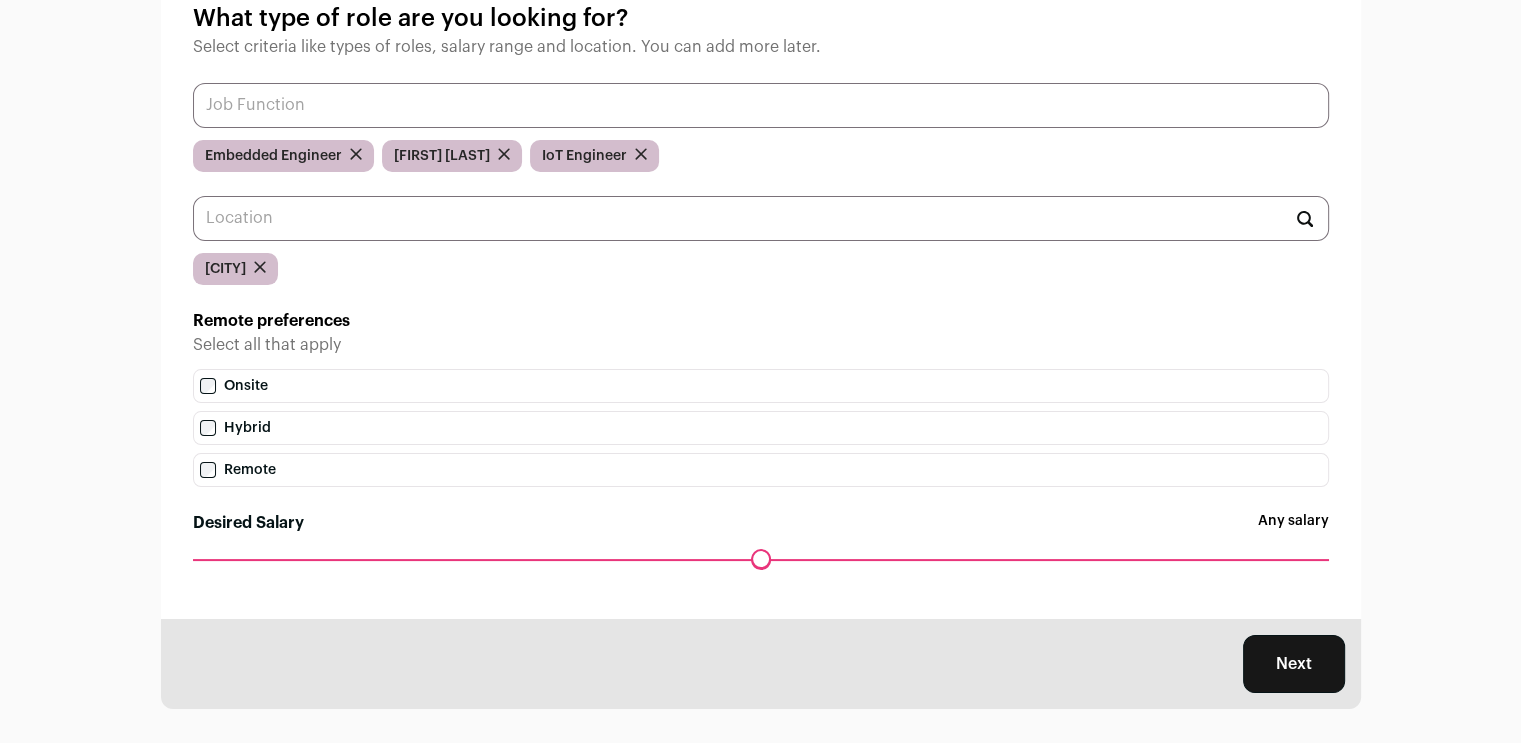 scroll, scrollTop: 167, scrollLeft: 0, axis: vertical 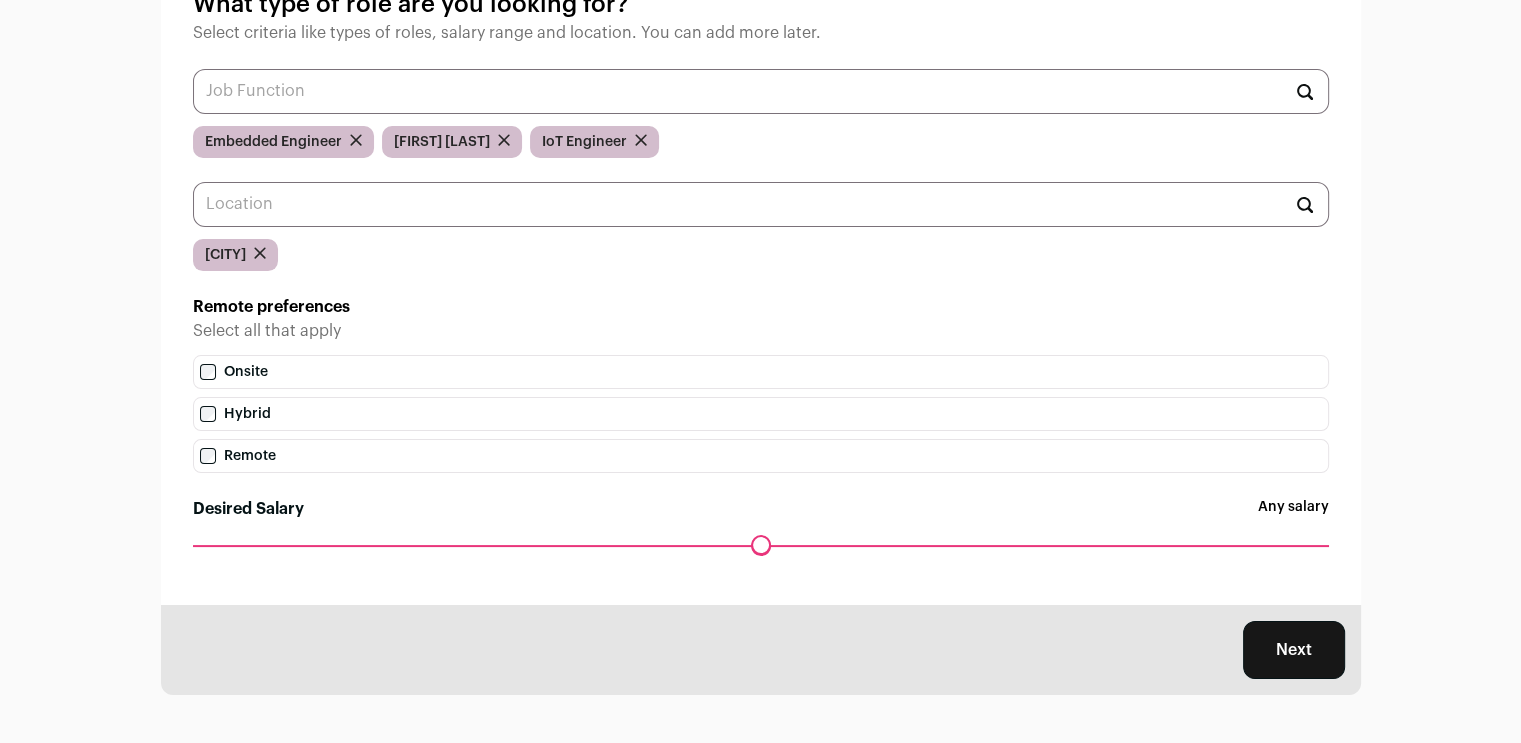 click on "Next" at bounding box center (1294, 650) 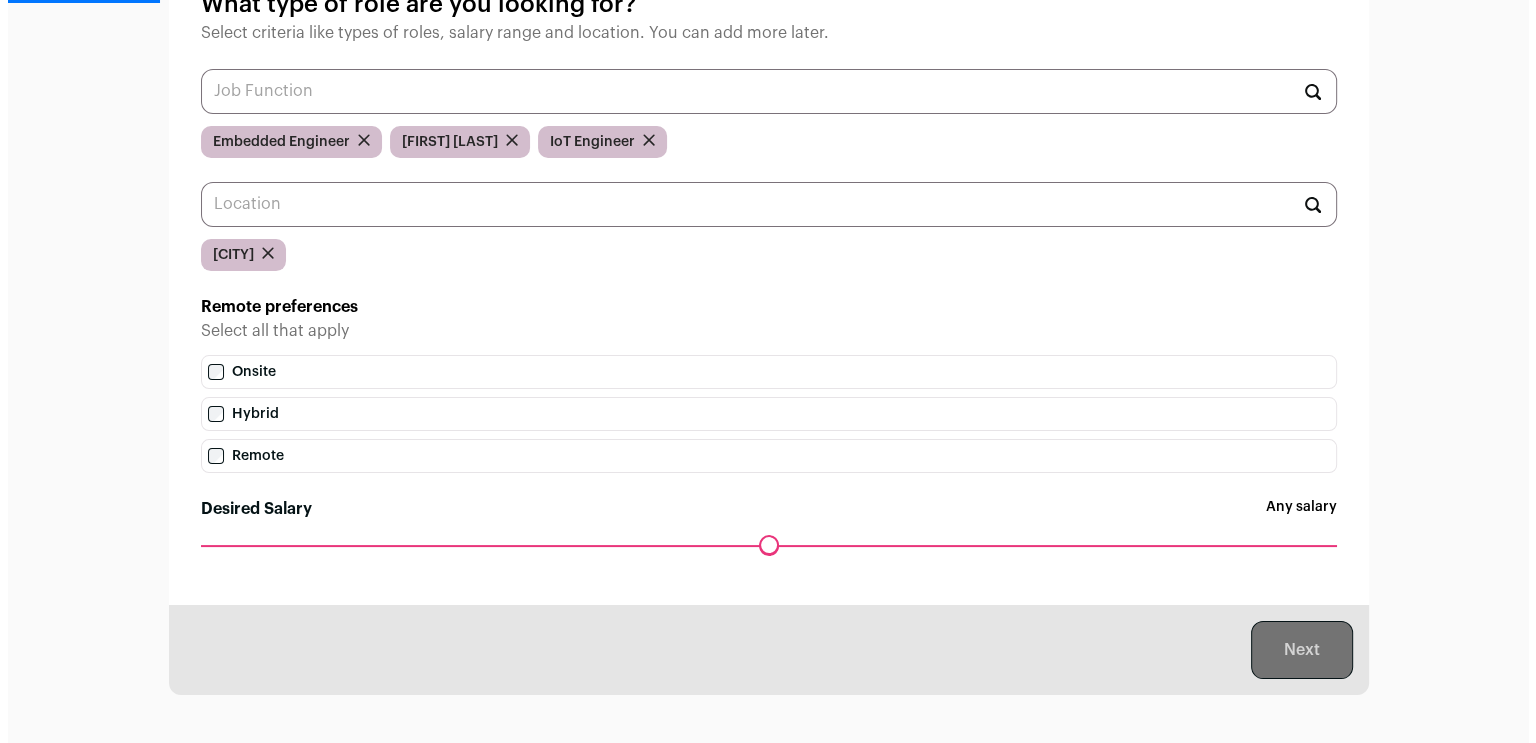 scroll, scrollTop: 0, scrollLeft: 0, axis: both 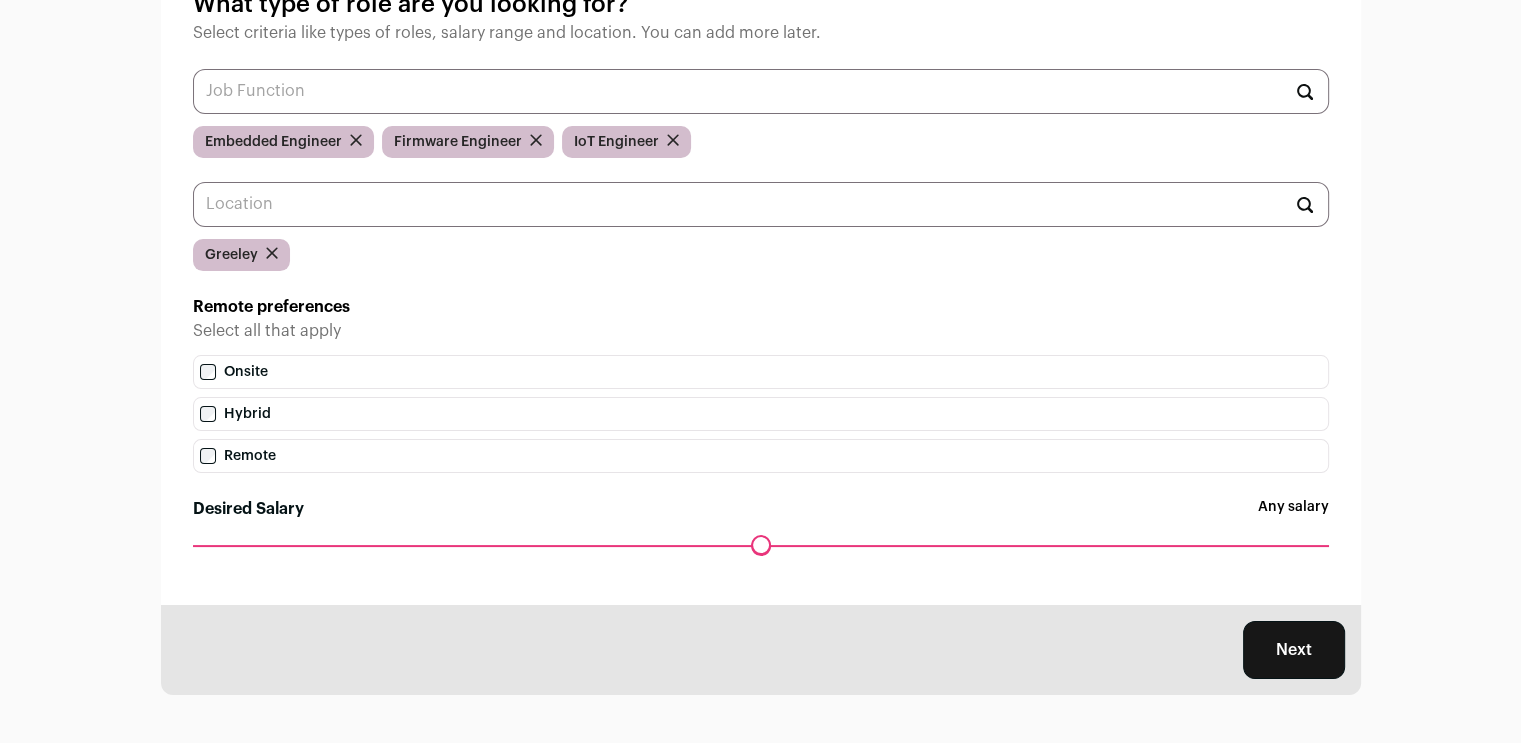 click on "Next" at bounding box center [1294, 650] 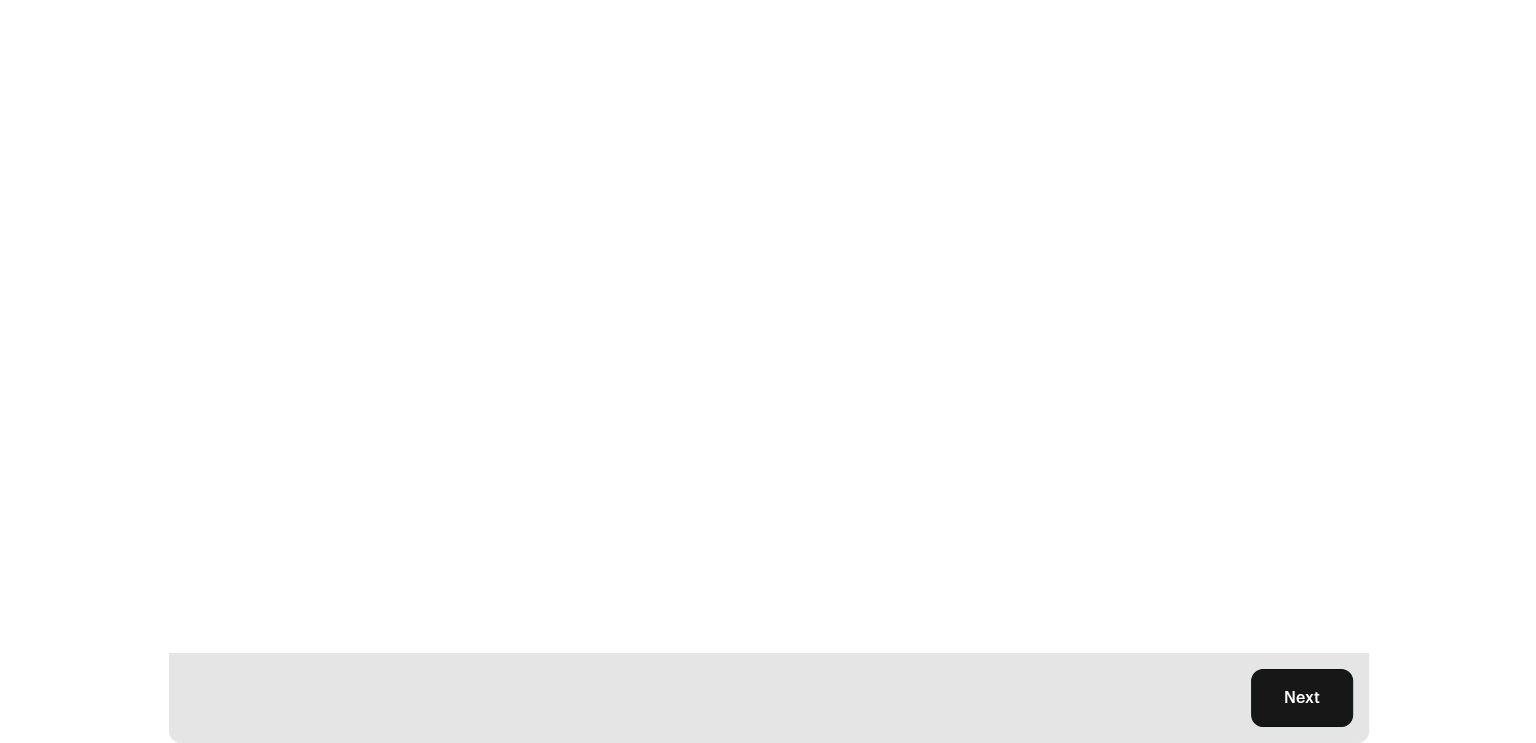scroll, scrollTop: 0, scrollLeft: 0, axis: both 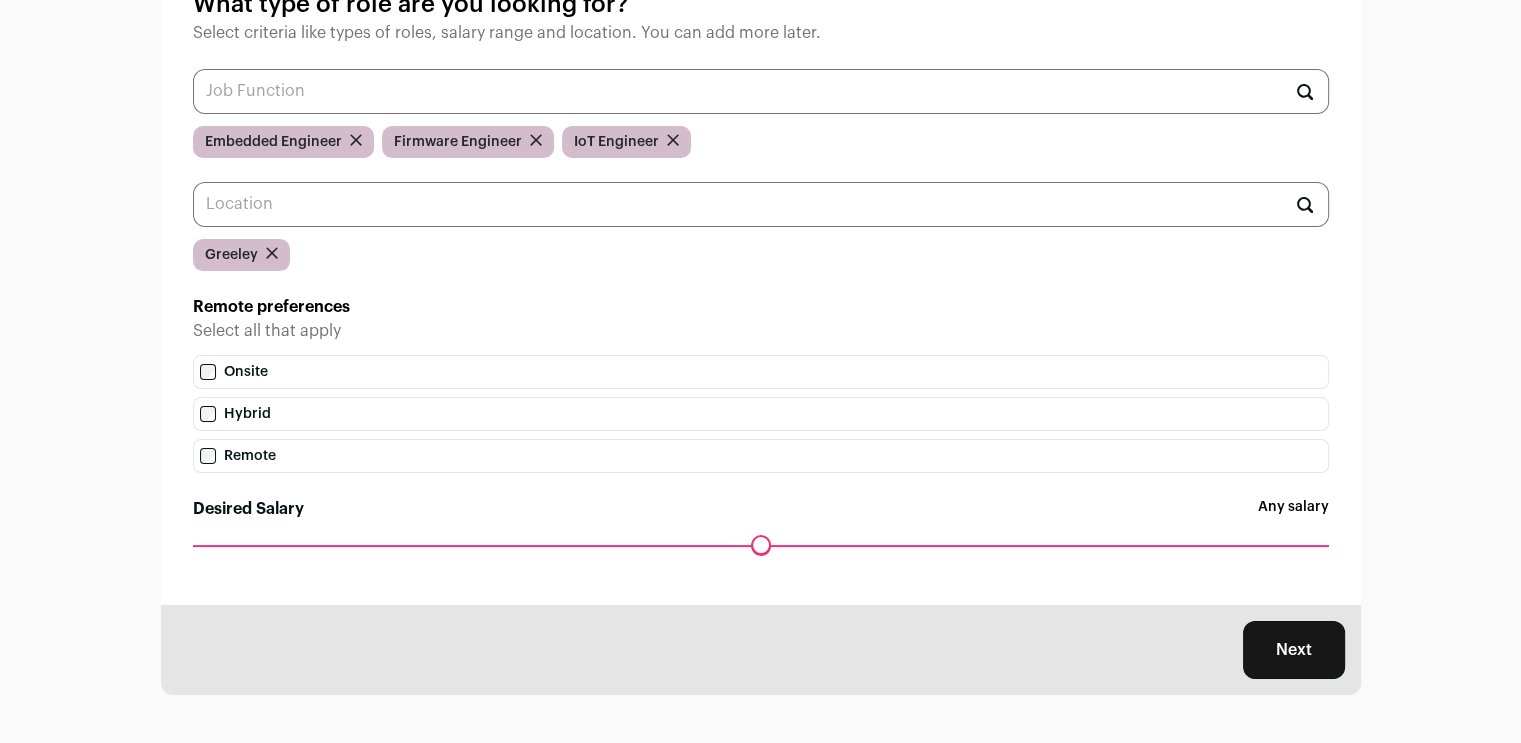 click on "Onsite" at bounding box center [761, 372] 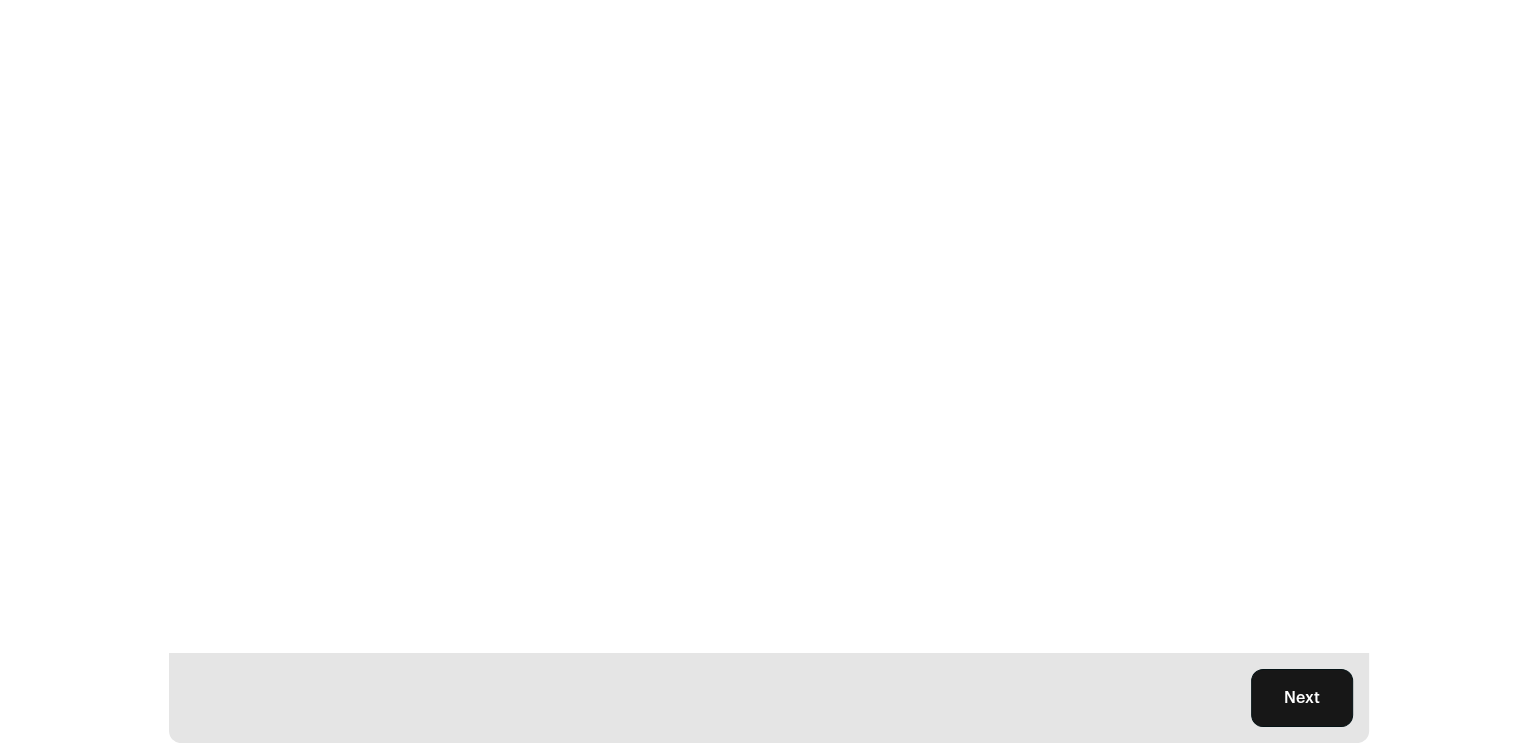 scroll, scrollTop: 0, scrollLeft: 0, axis: both 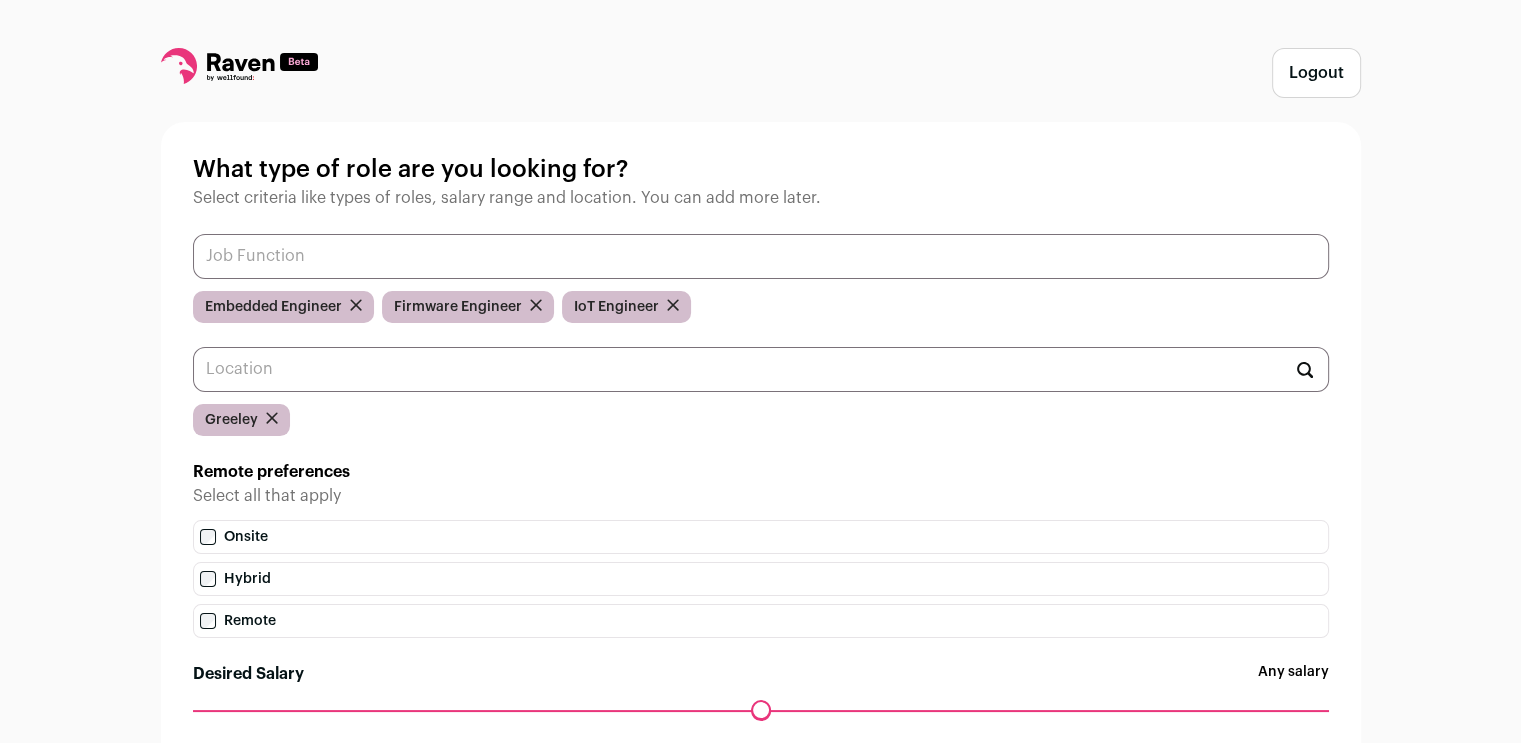 click at bounding box center (761, 256) 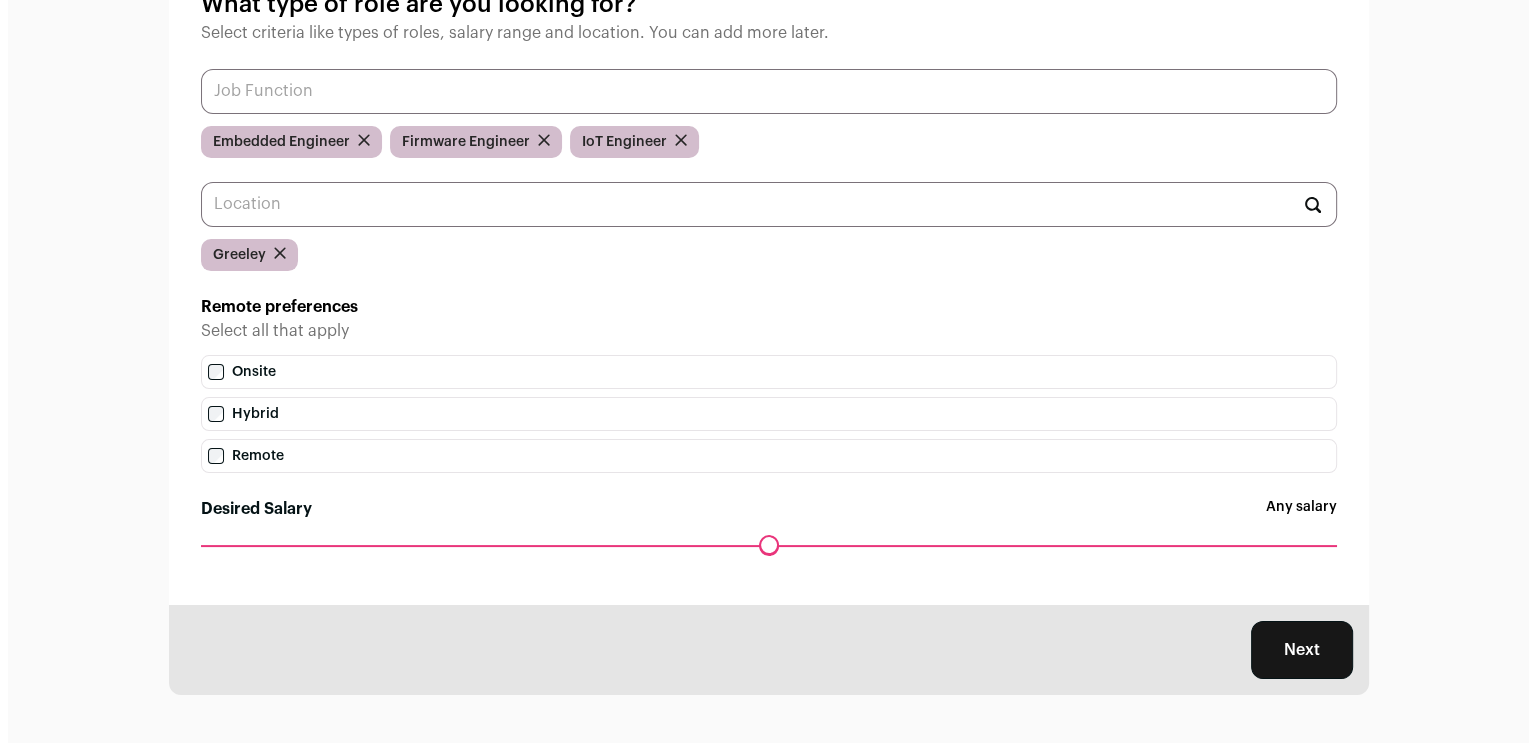 scroll, scrollTop: 0, scrollLeft: 0, axis: both 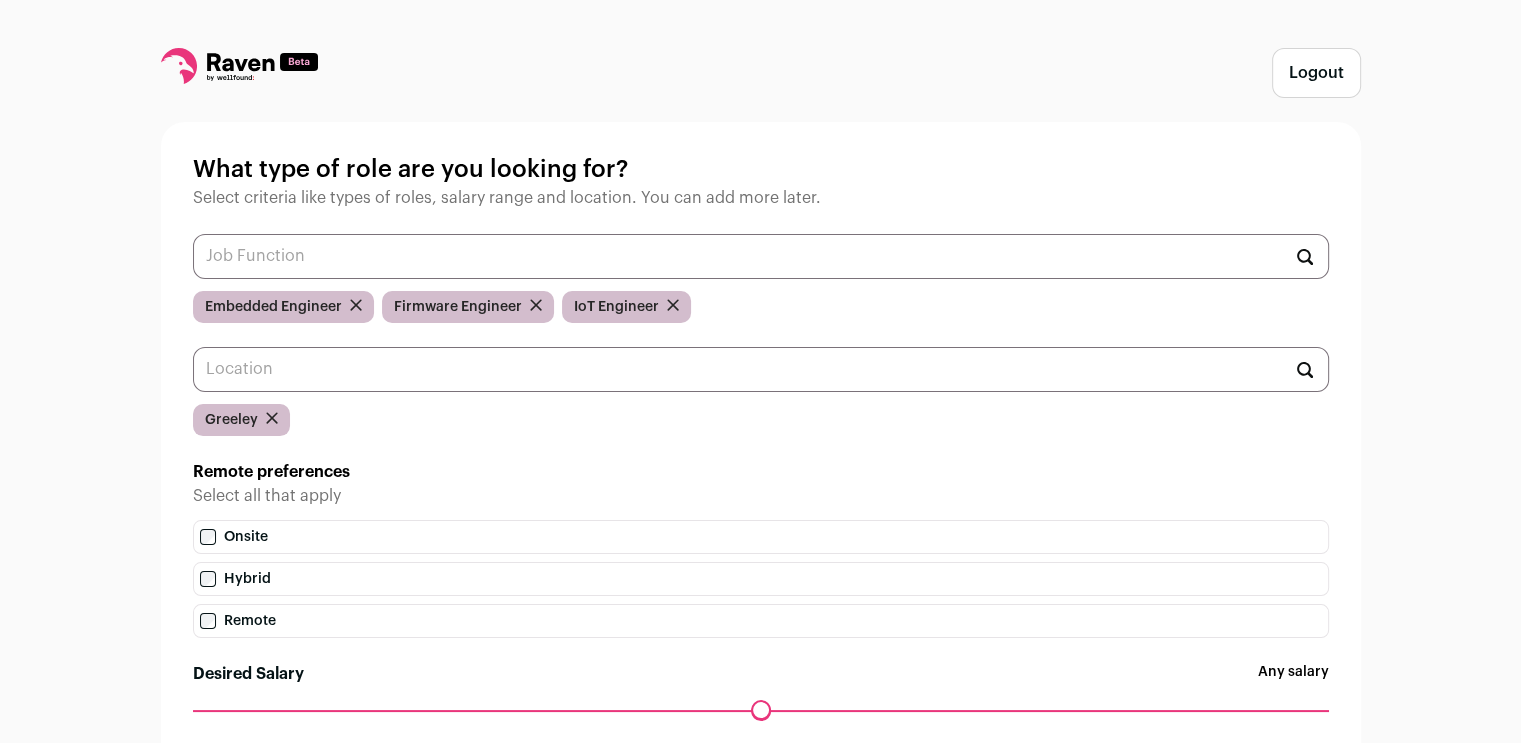 click on "Logout" at bounding box center [1316, 73] 